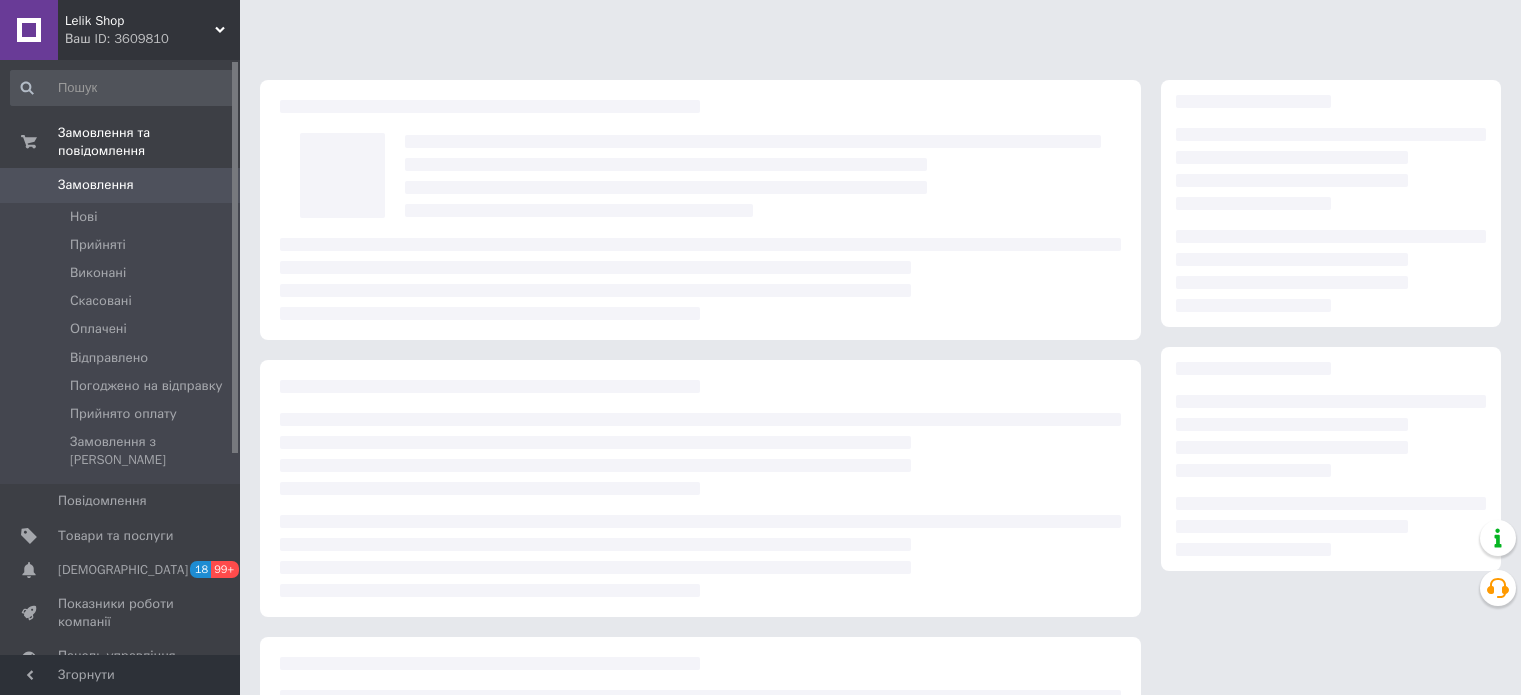 scroll, scrollTop: 0, scrollLeft: 0, axis: both 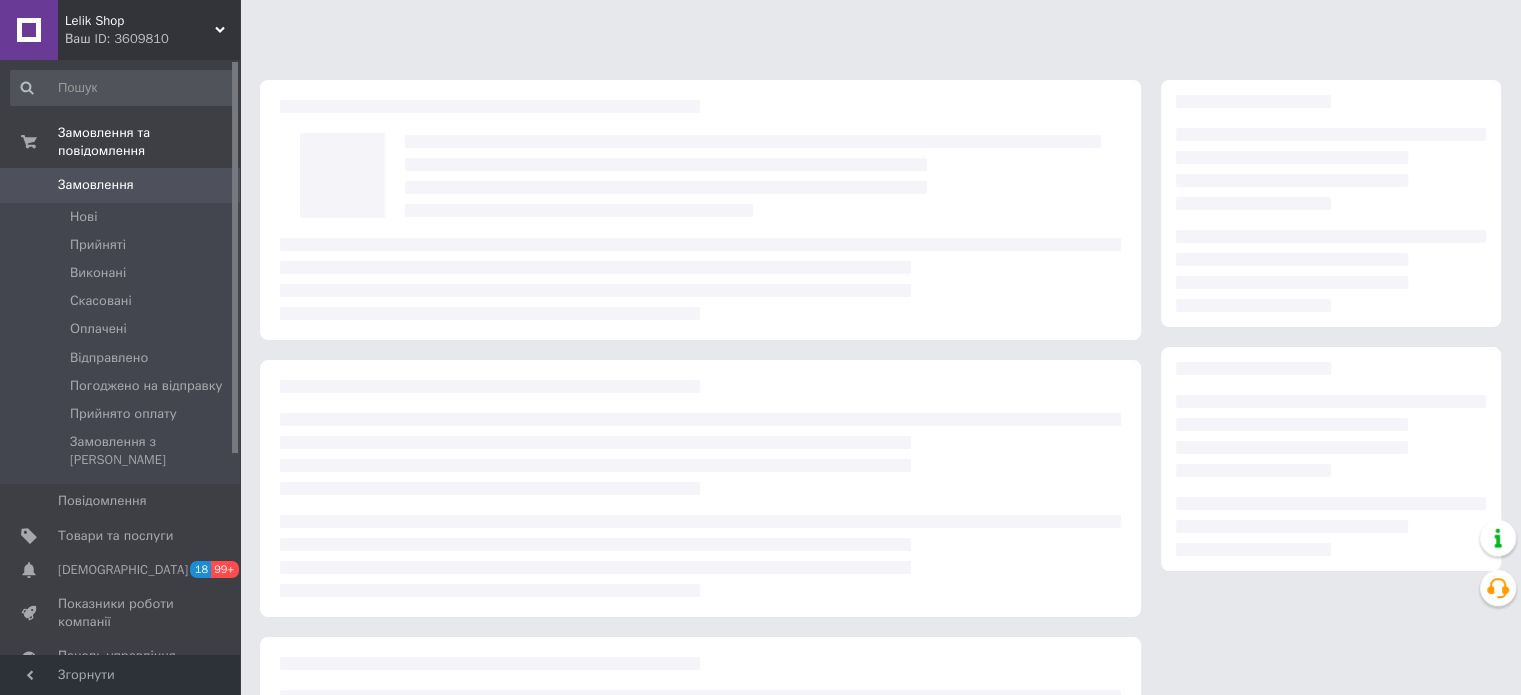 click on "Lelik Shop" at bounding box center (140, 21) 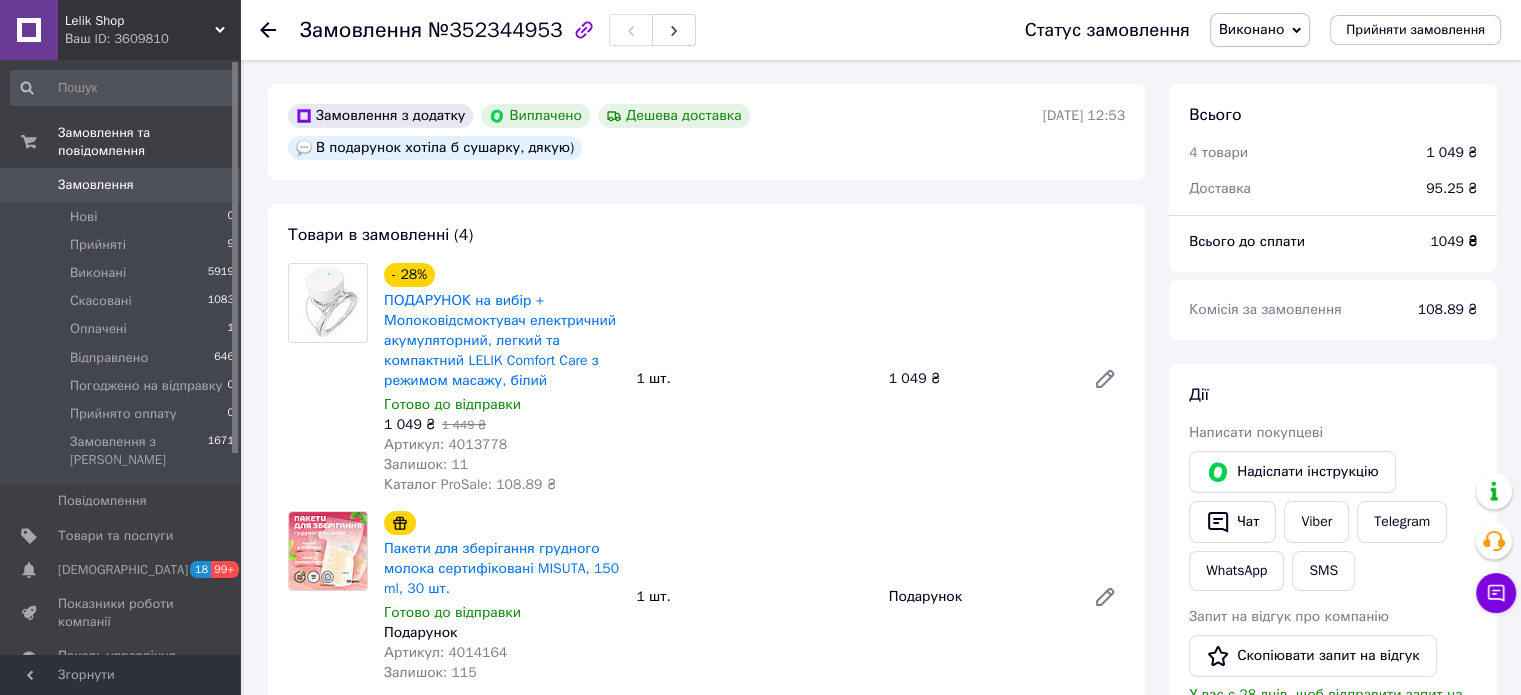scroll, scrollTop: 20, scrollLeft: 0, axis: vertical 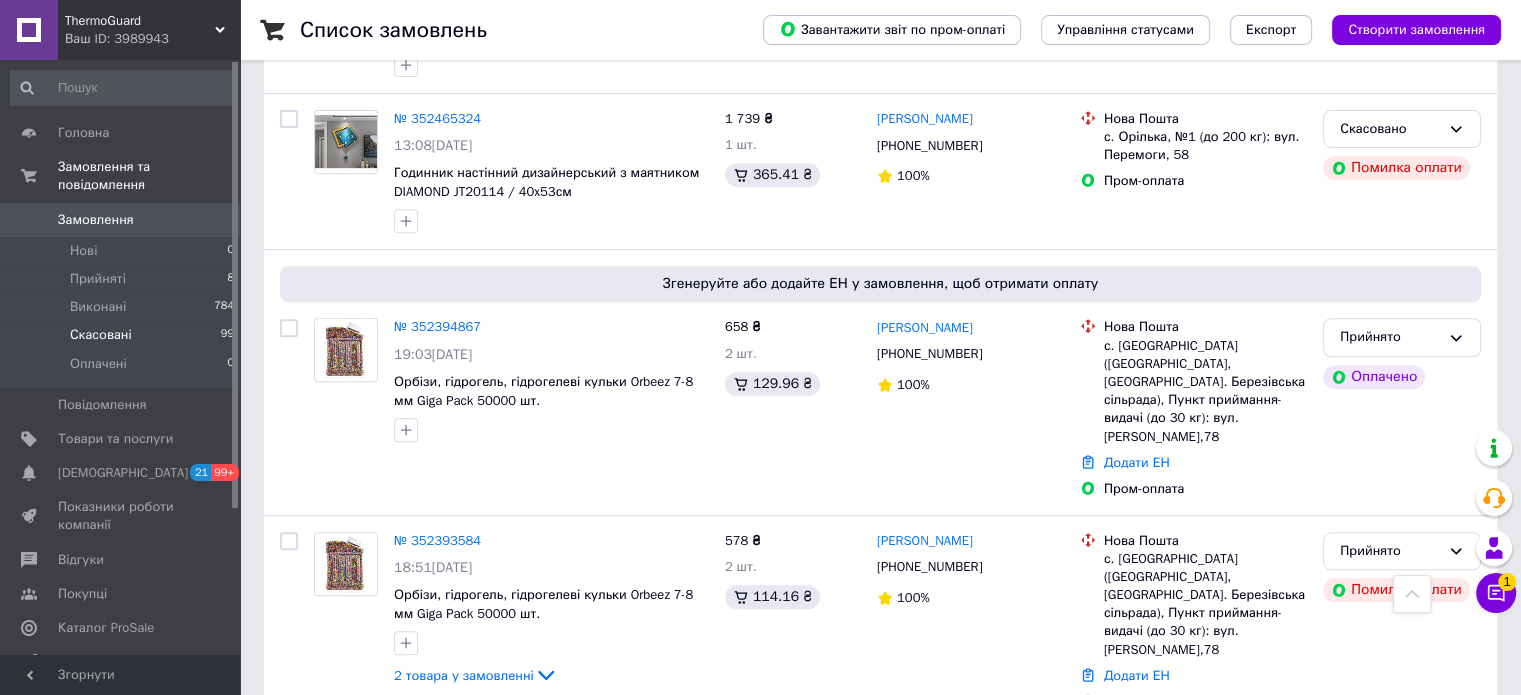 click on "Скасовані" at bounding box center [101, 335] 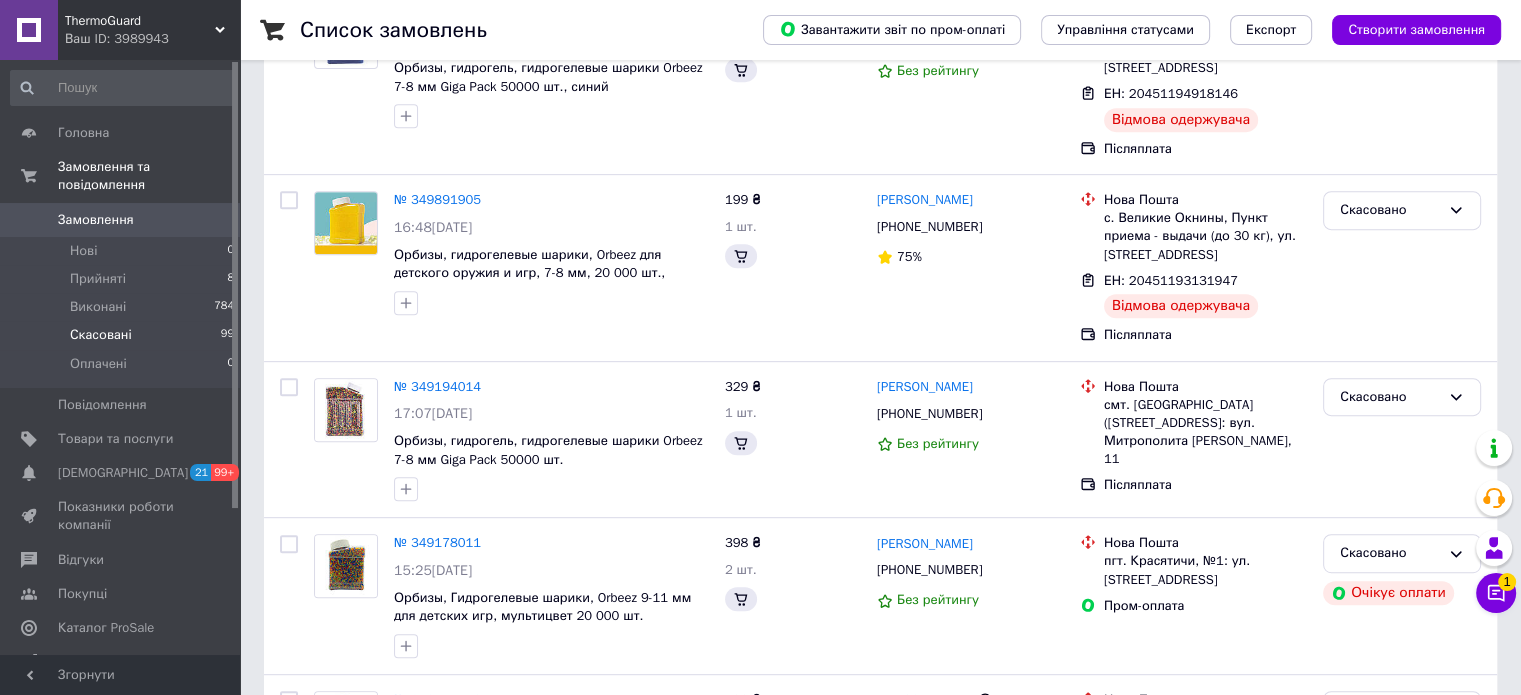 scroll, scrollTop: 0, scrollLeft: 0, axis: both 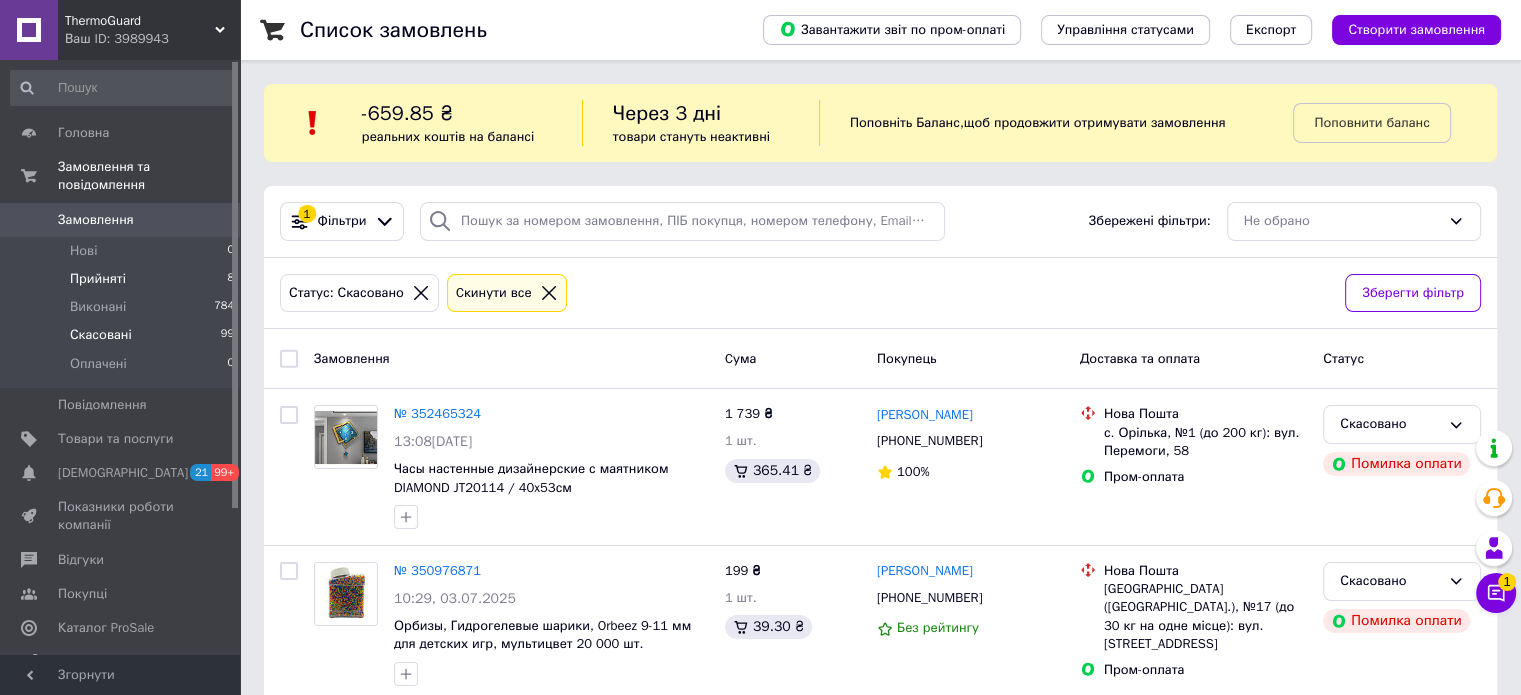 click on "Прийняті" at bounding box center [98, 279] 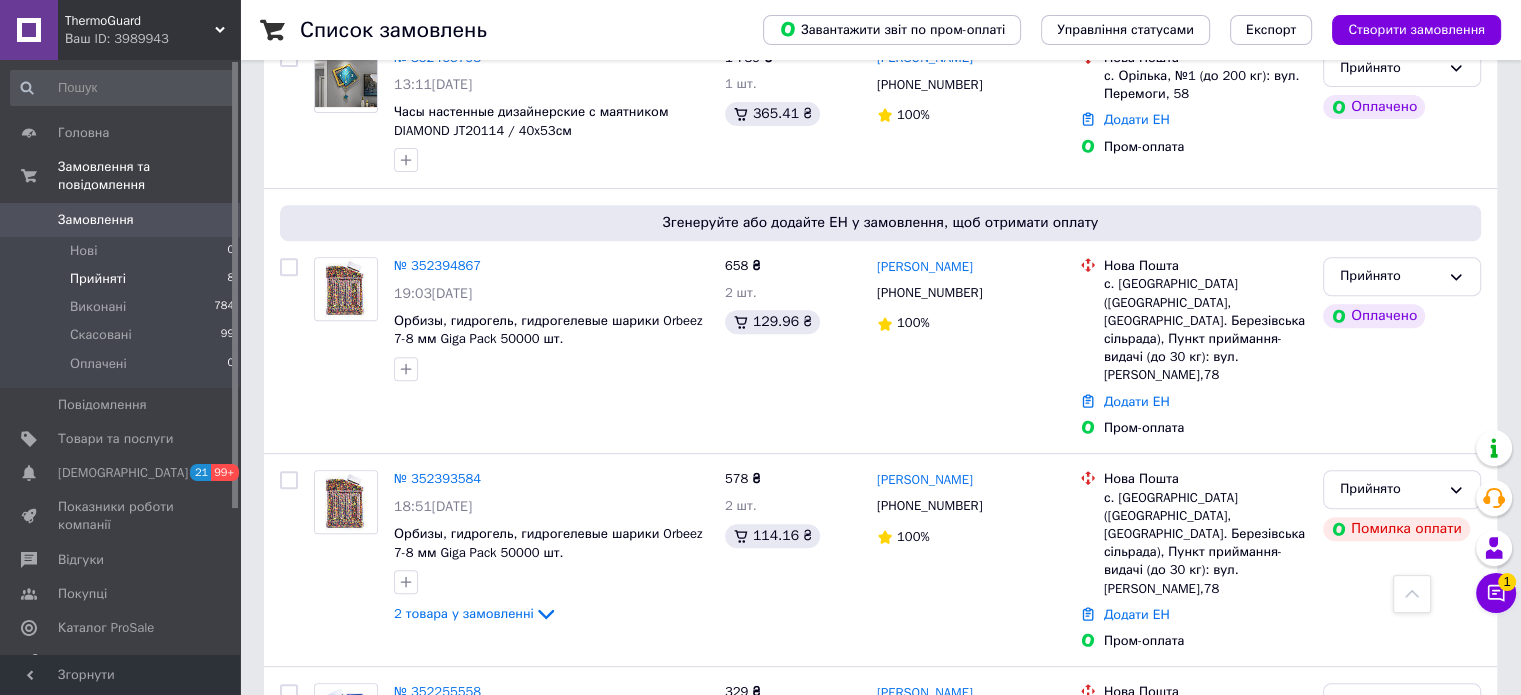 scroll, scrollTop: 800, scrollLeft: 0, axis: vertical 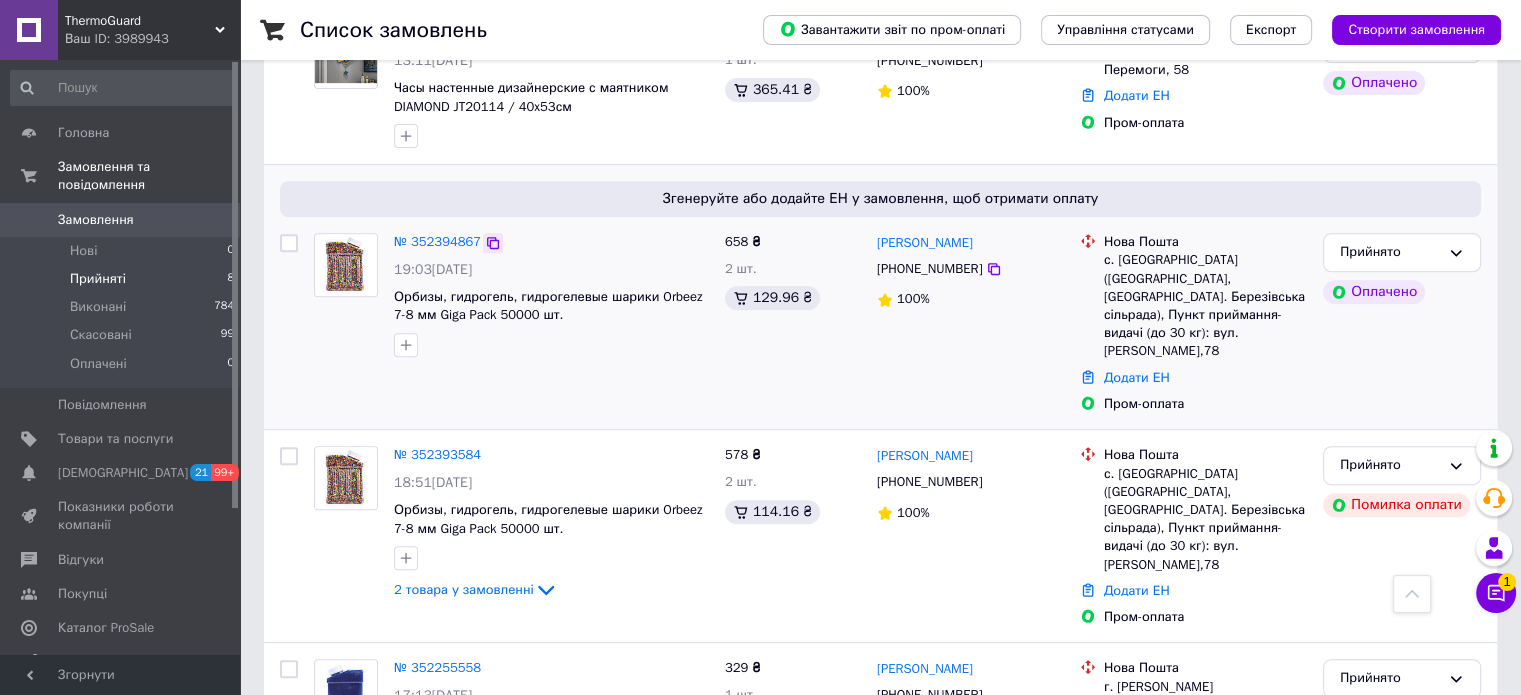 click 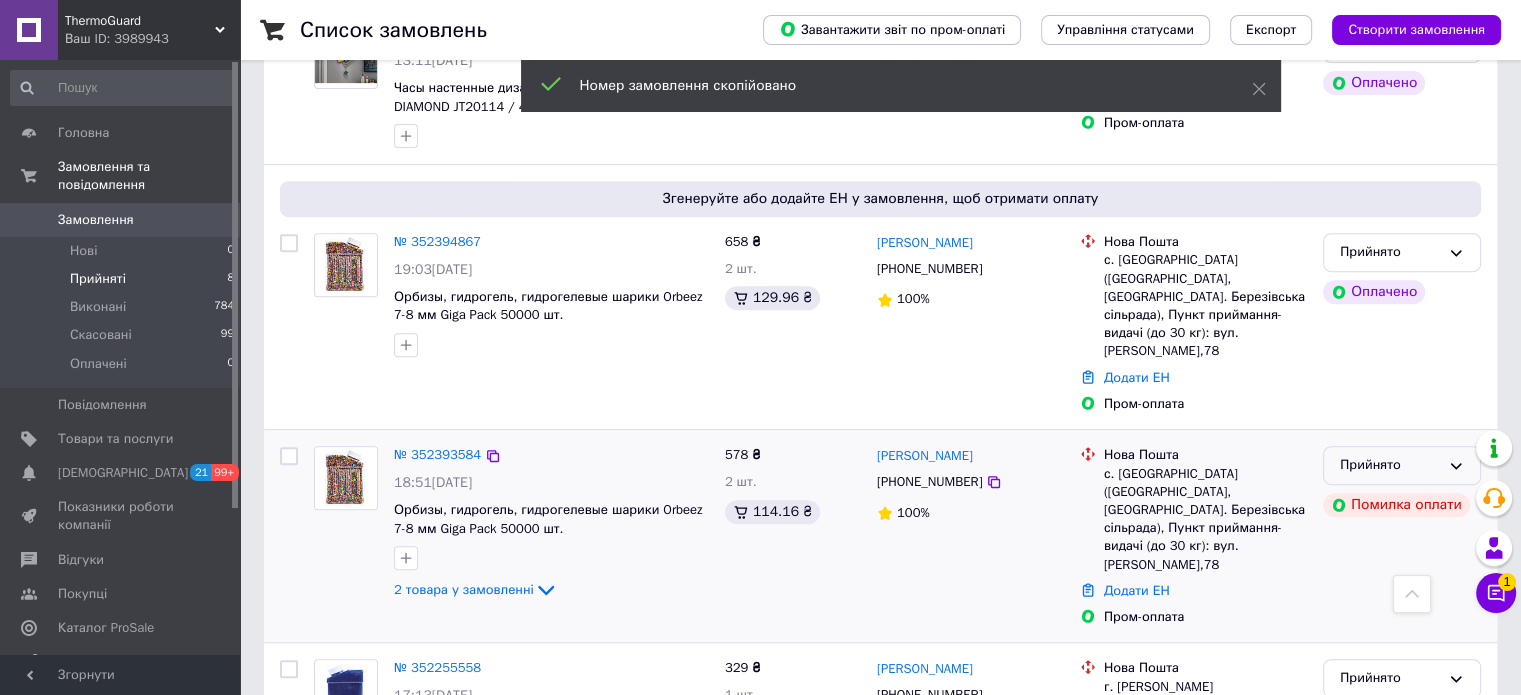 click on "Прийнято" at bounding box center (1390, 465) 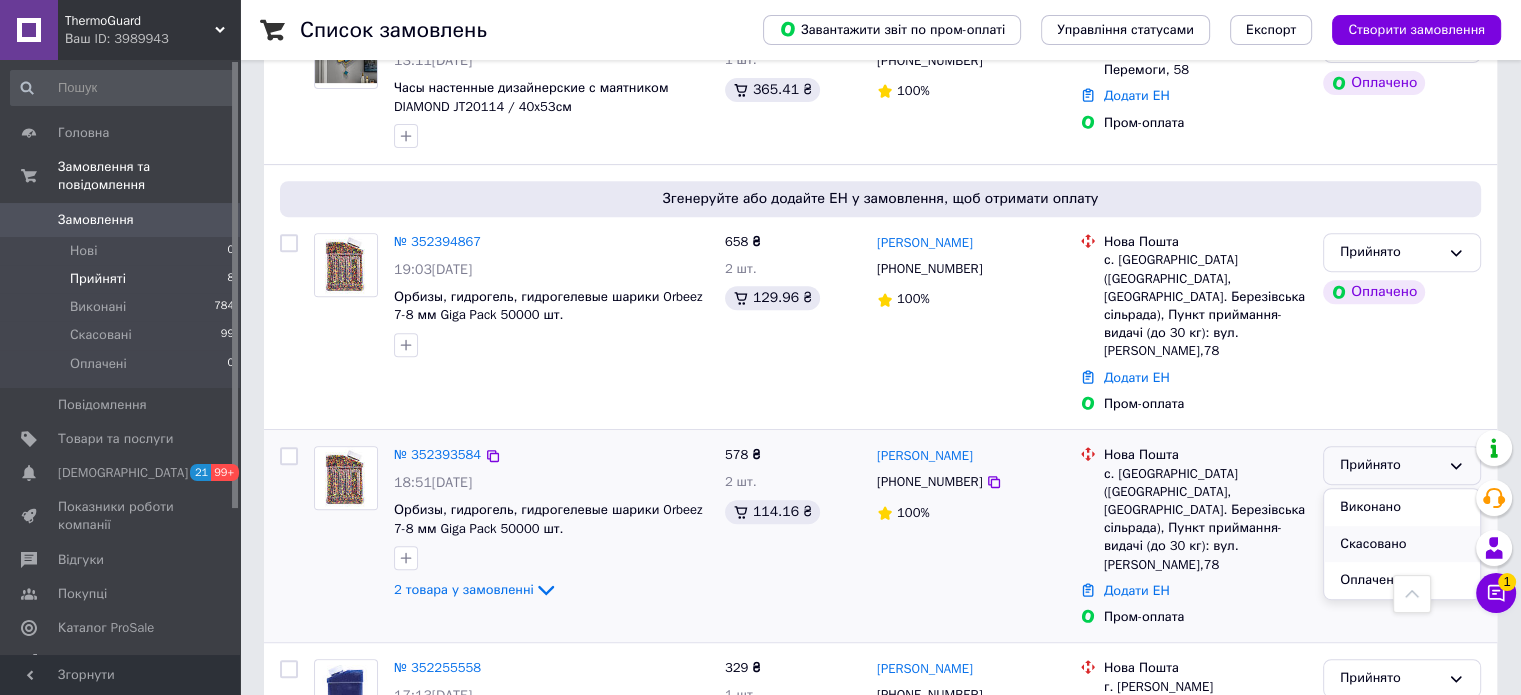 click on "Скасовано" at bounding box center [1402, 544] 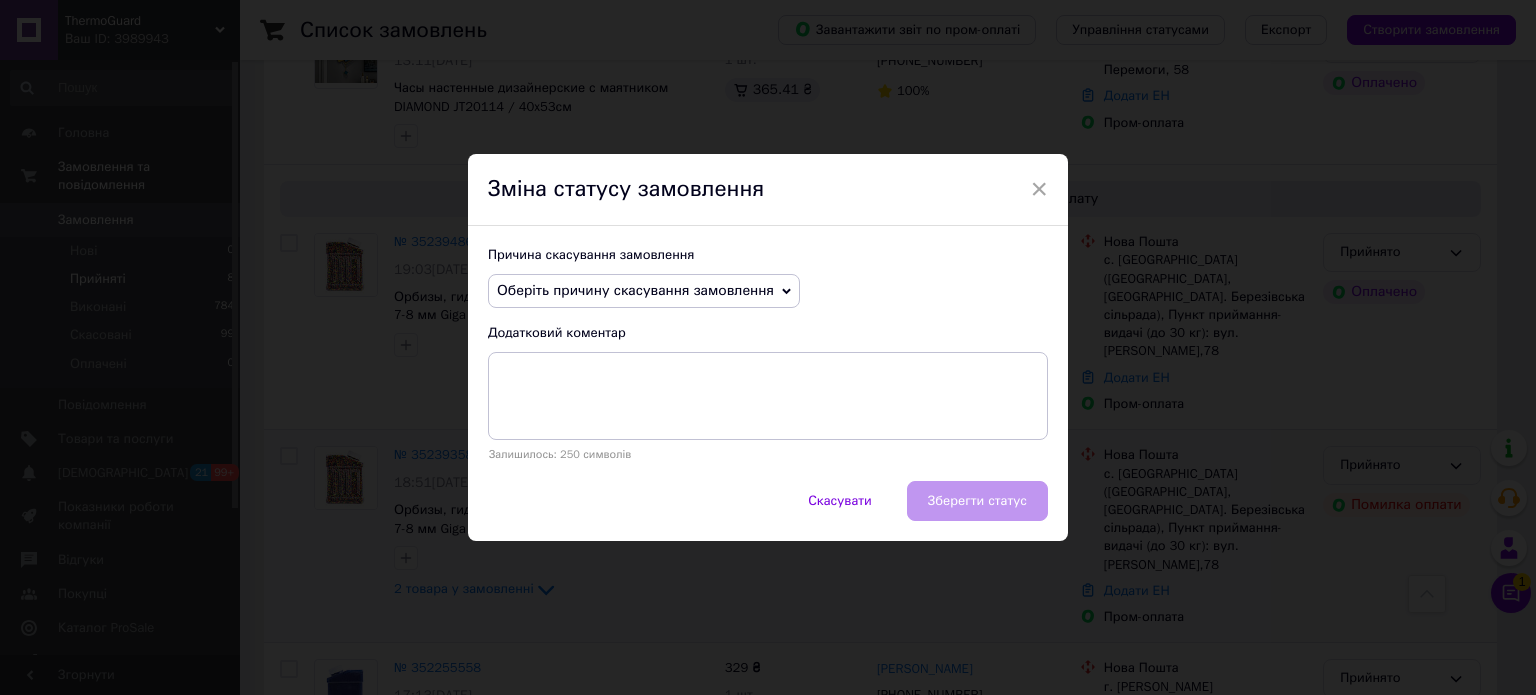 click on "Оберіть причину скасування замовлення" at bounding box center (644, 291) 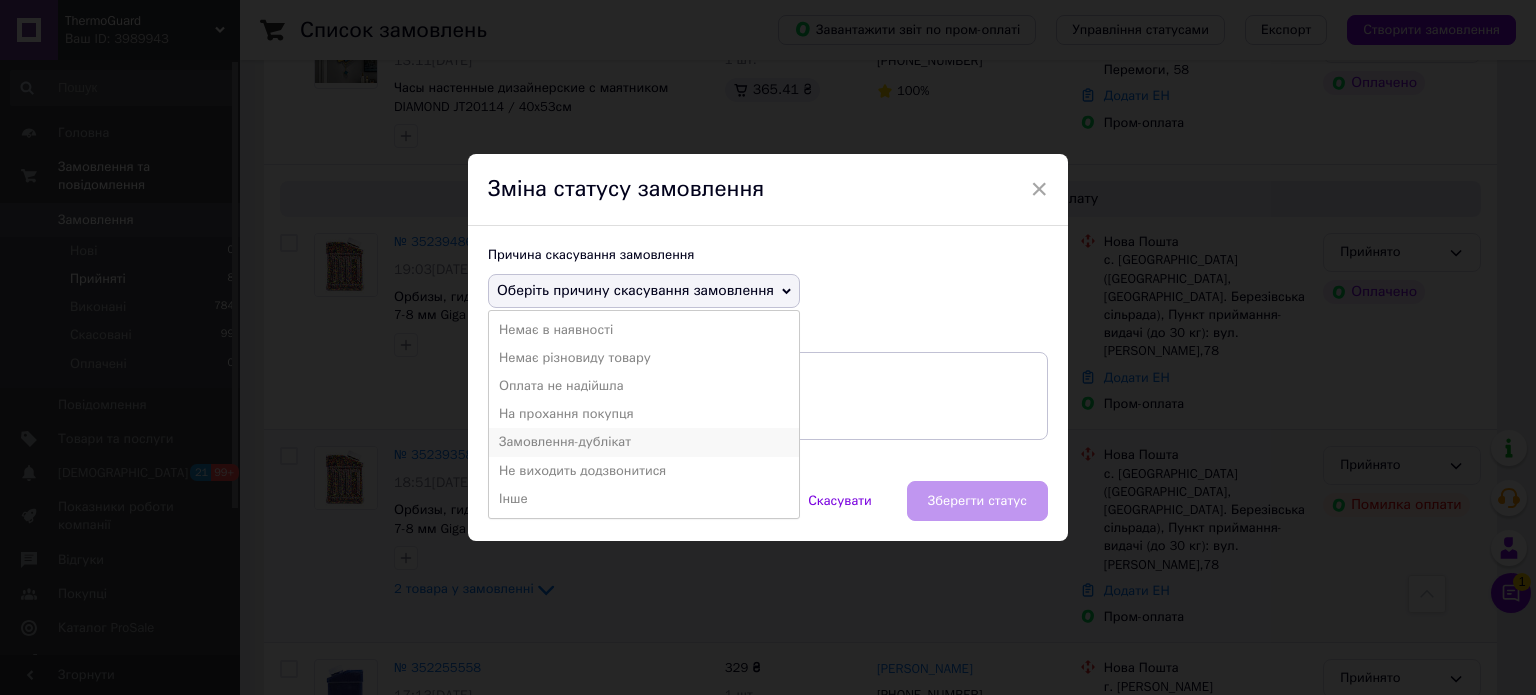 click on "Замовлення-дублікат" at bounding box center (644, 442) 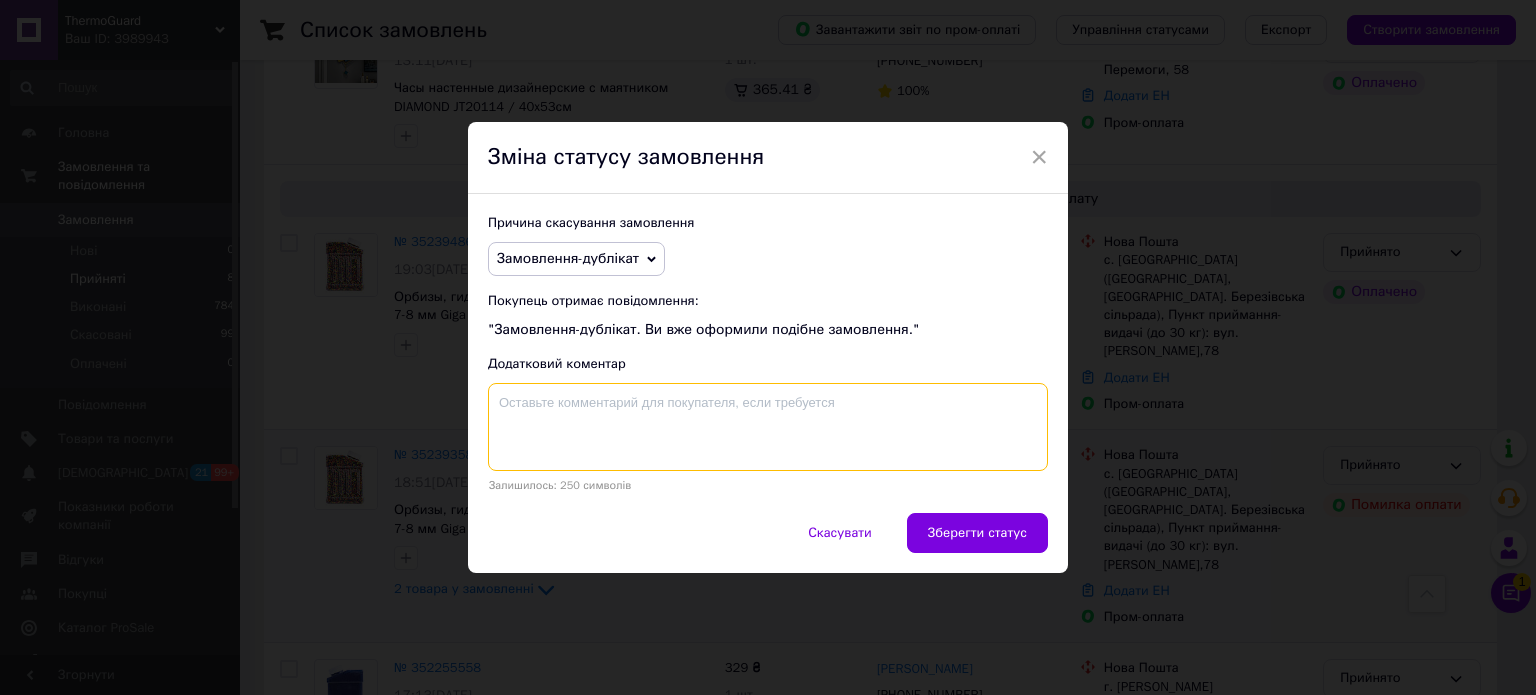 click at bounding box center (768, 427) 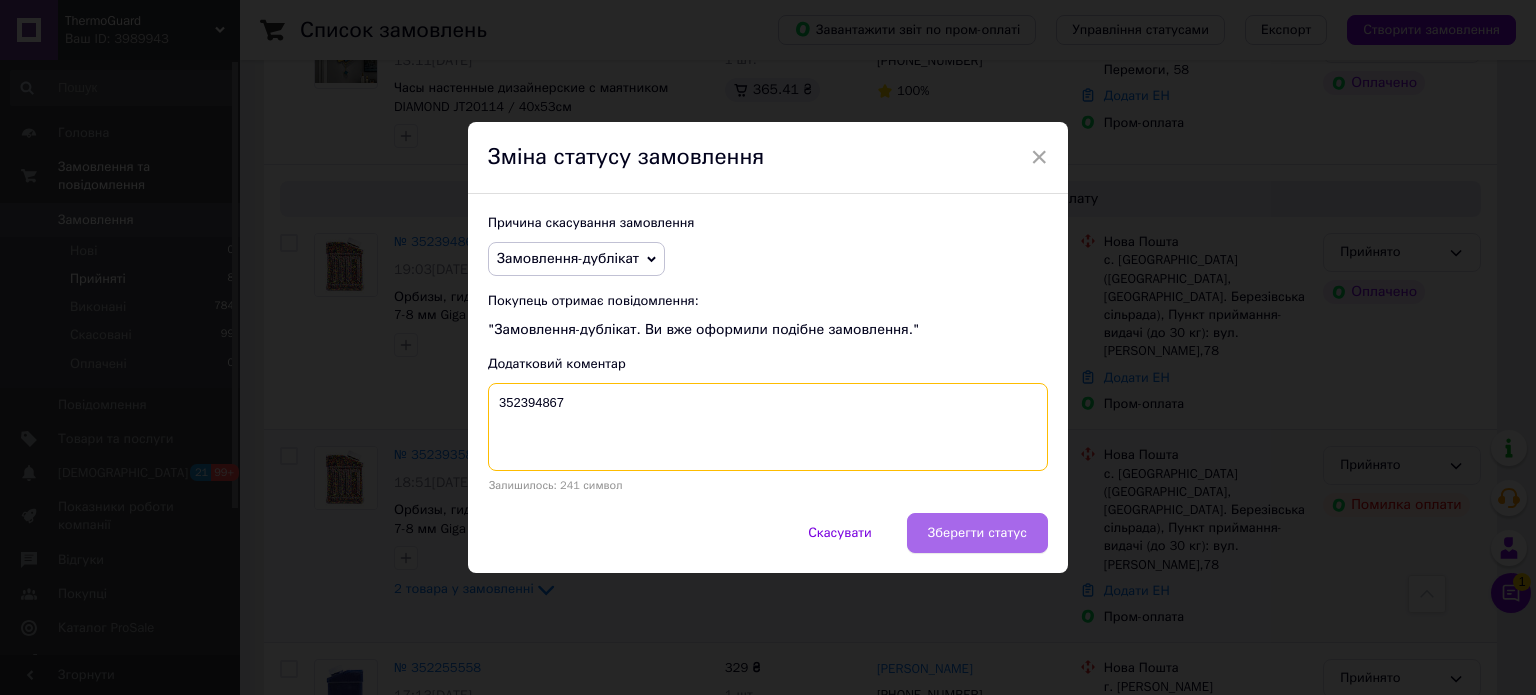 type on "352394867" 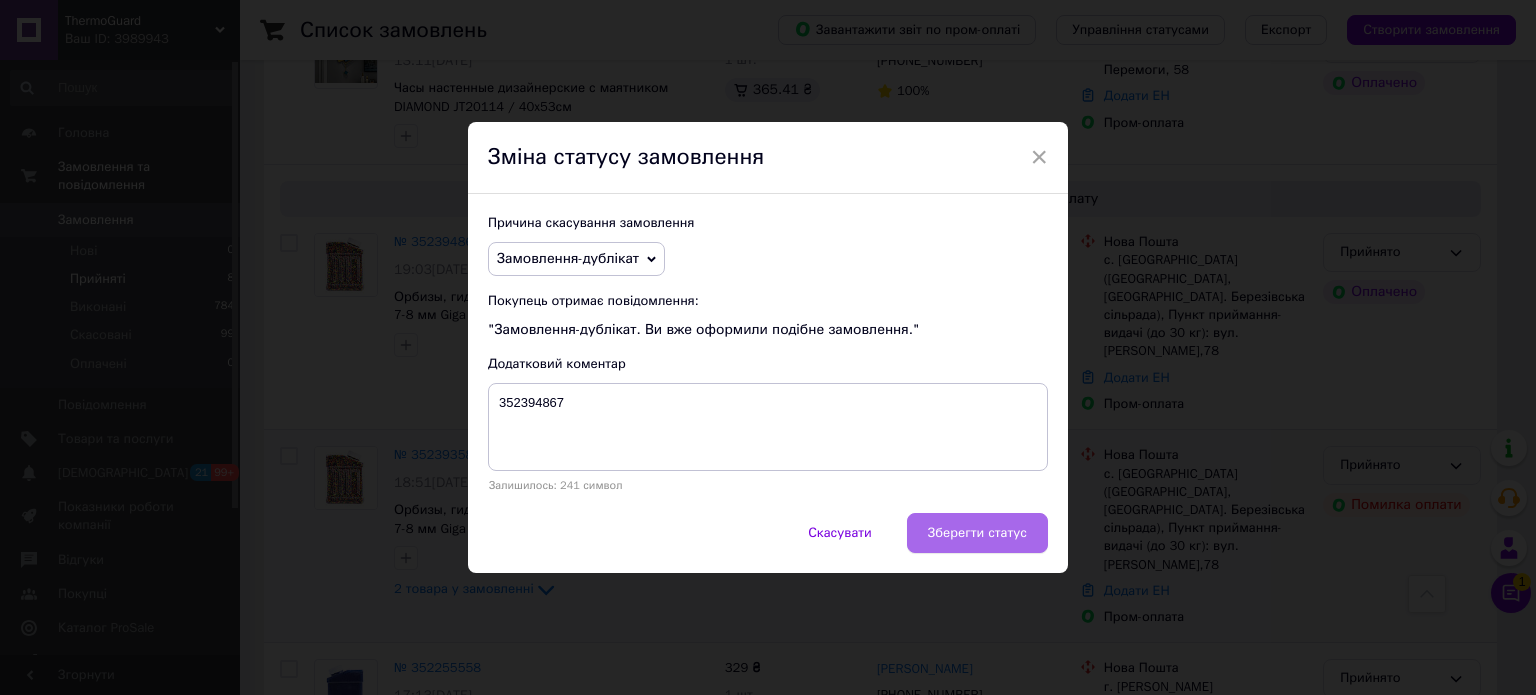 click on "Зберегти статус" at bounding box center (977, 533) 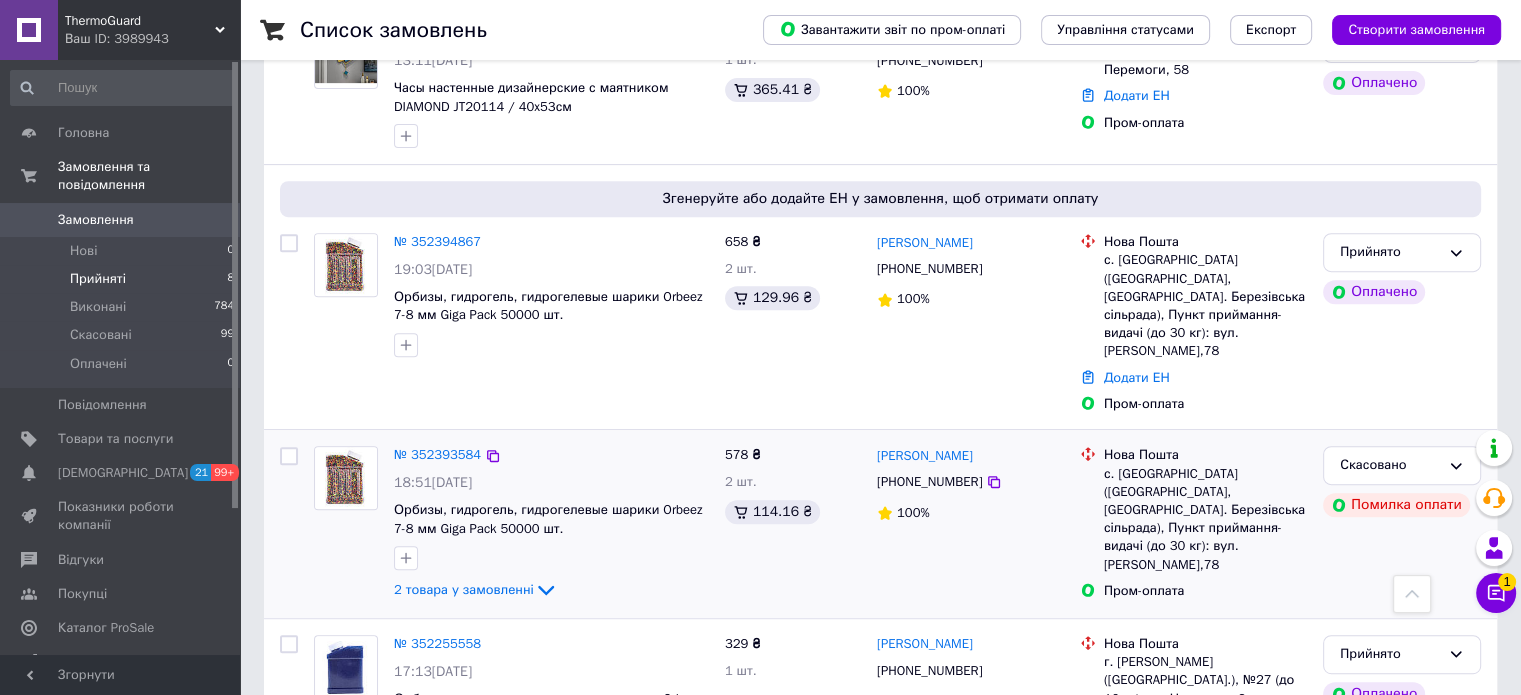 click on "Ваш ID: 3989943" at bounding box center [152, 39] 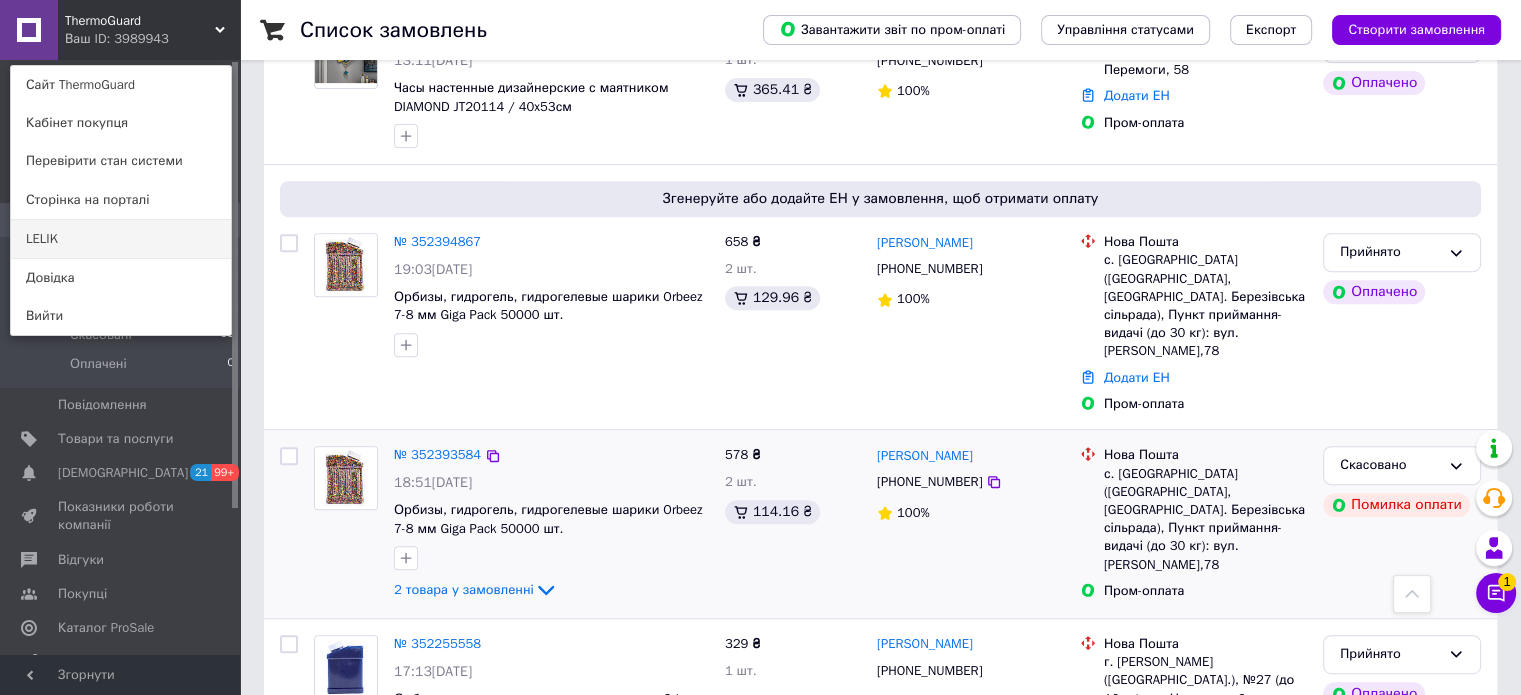 click on "LELIK" at bounding box center [121, 239] 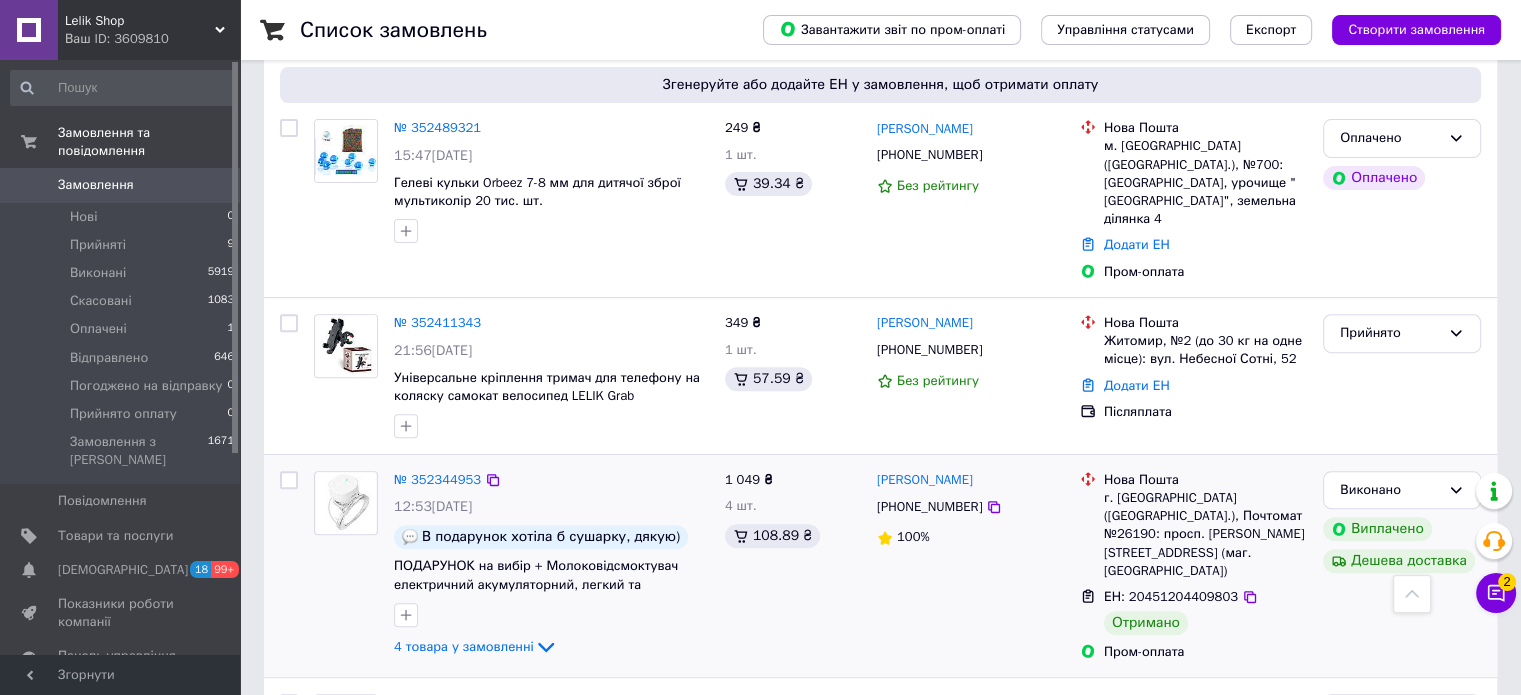 scroll, scrollTop: 800, scrollLeft: 0, axis: vertical 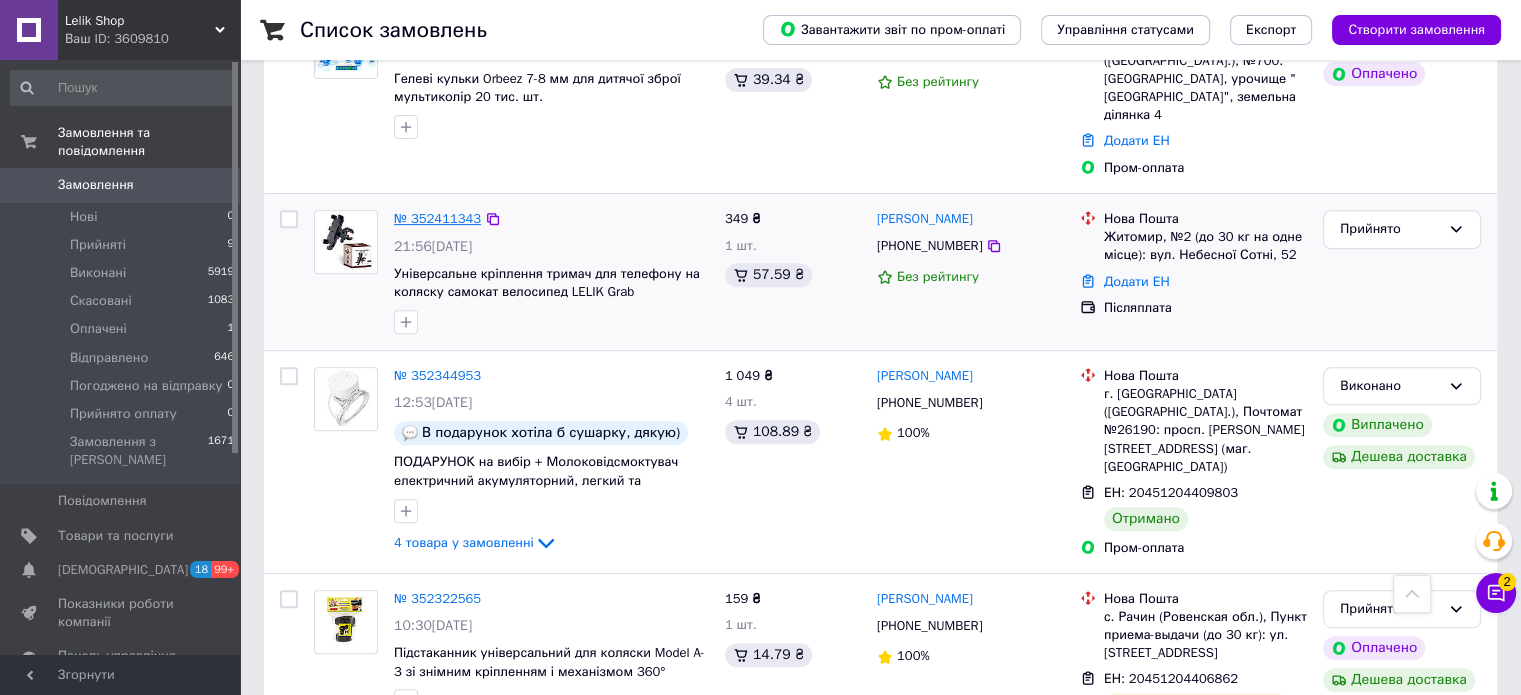 click on "№ 352411343" at bounding box center (437, 218) 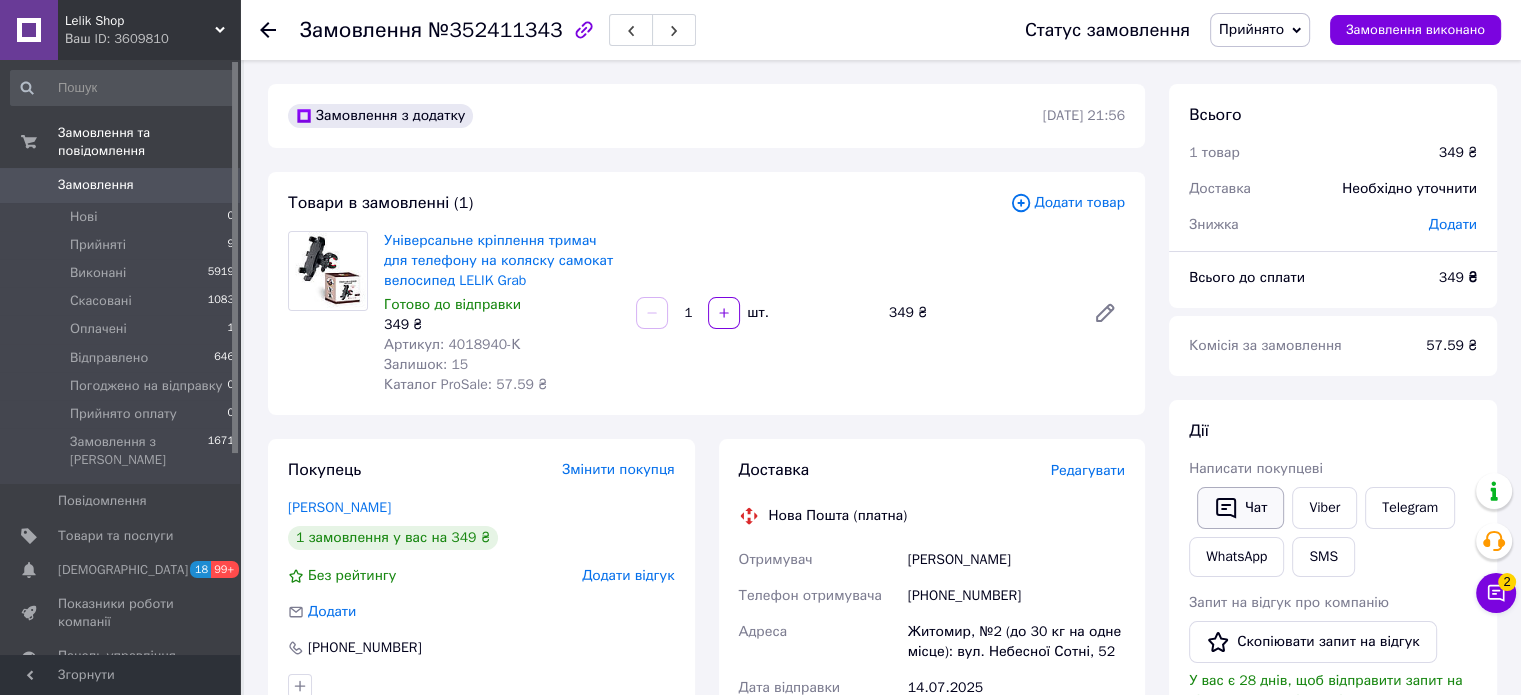 click on "Чат" at bounding box center (1240, 508) 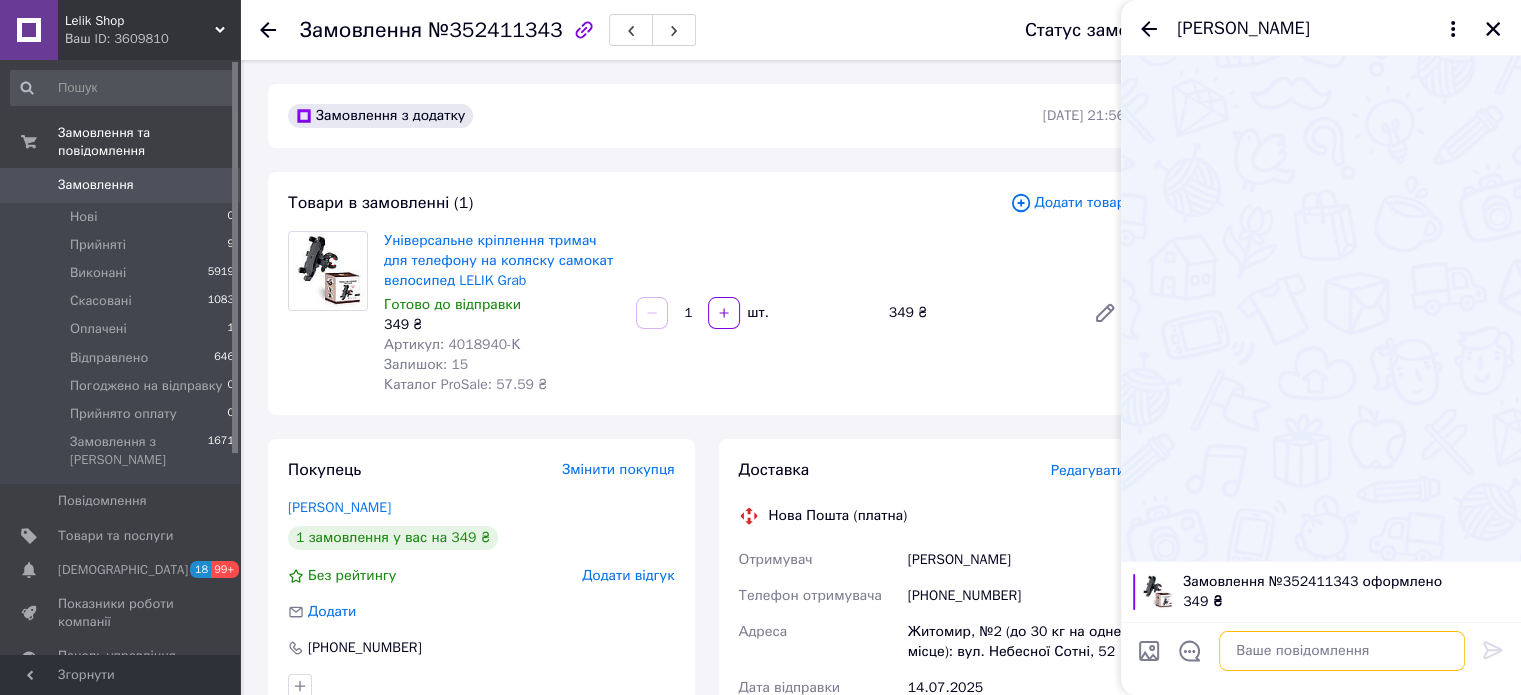 click at bounding box center (1342, 651) 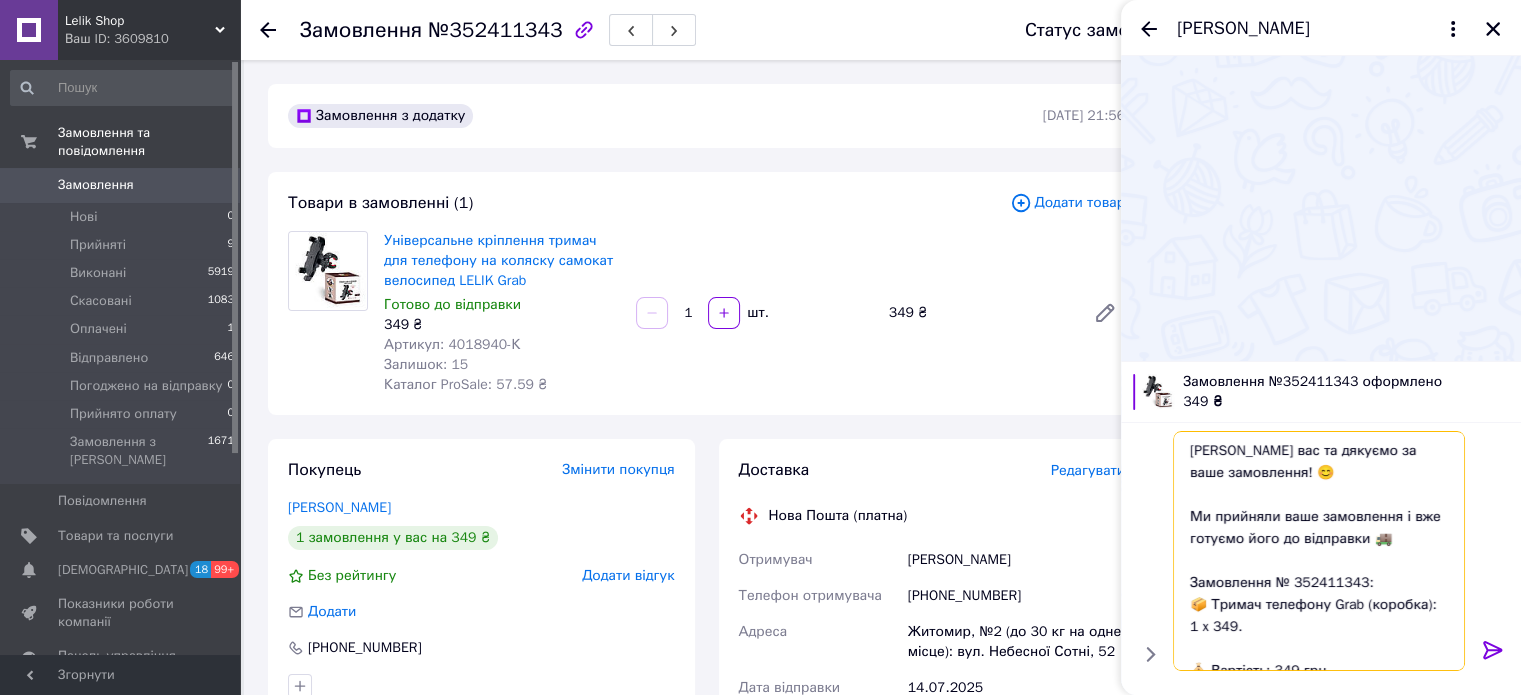 scroll, scrollTop: 349, scrollLeft: 0, axis: vertical 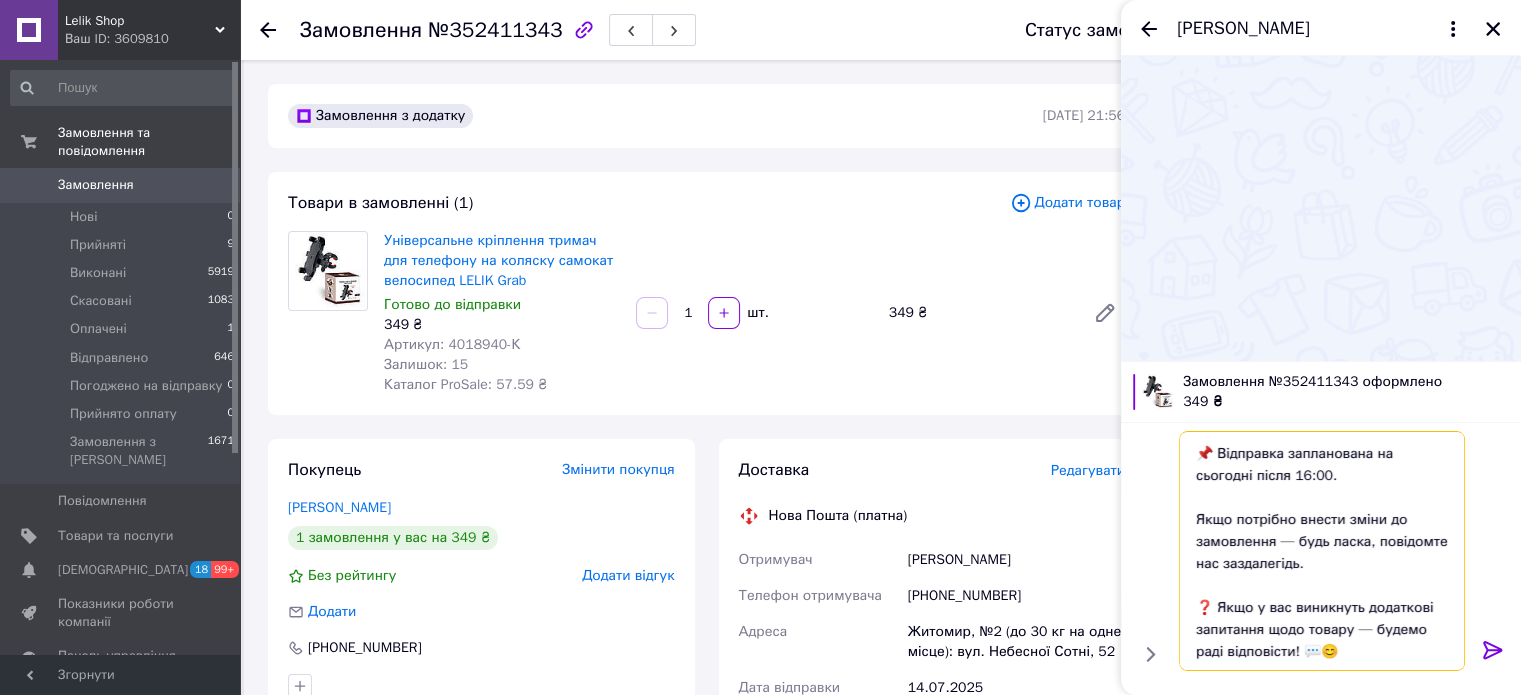 type on "Вітаємо вас та дякуємо за ваше замовлення! 😊
Ми прийняли ваше замовлення і вже готуємо його до відправки 🚚
Замовлення № 352411343:
📦 Тримач телефону Grab (коробка): 1 x 349.
💰 Вартість: 349 грн
🚚 Спосіб доставки: "Нова Пошта"
📍 Адреса доставки: Житомир, №2 (до 30 кг на одне місце): вул. Небесної Сотні, 52
📌 Відправка запланована на сьогодні після 16:00.
Якщо потрібно внести зміни до замовлення — будь ласка, повідомте нас заздалегідь.
❓ Якщо у вас виникнуть додаткові запитання щодо товару — будемо раді відповісти! 💬😊" 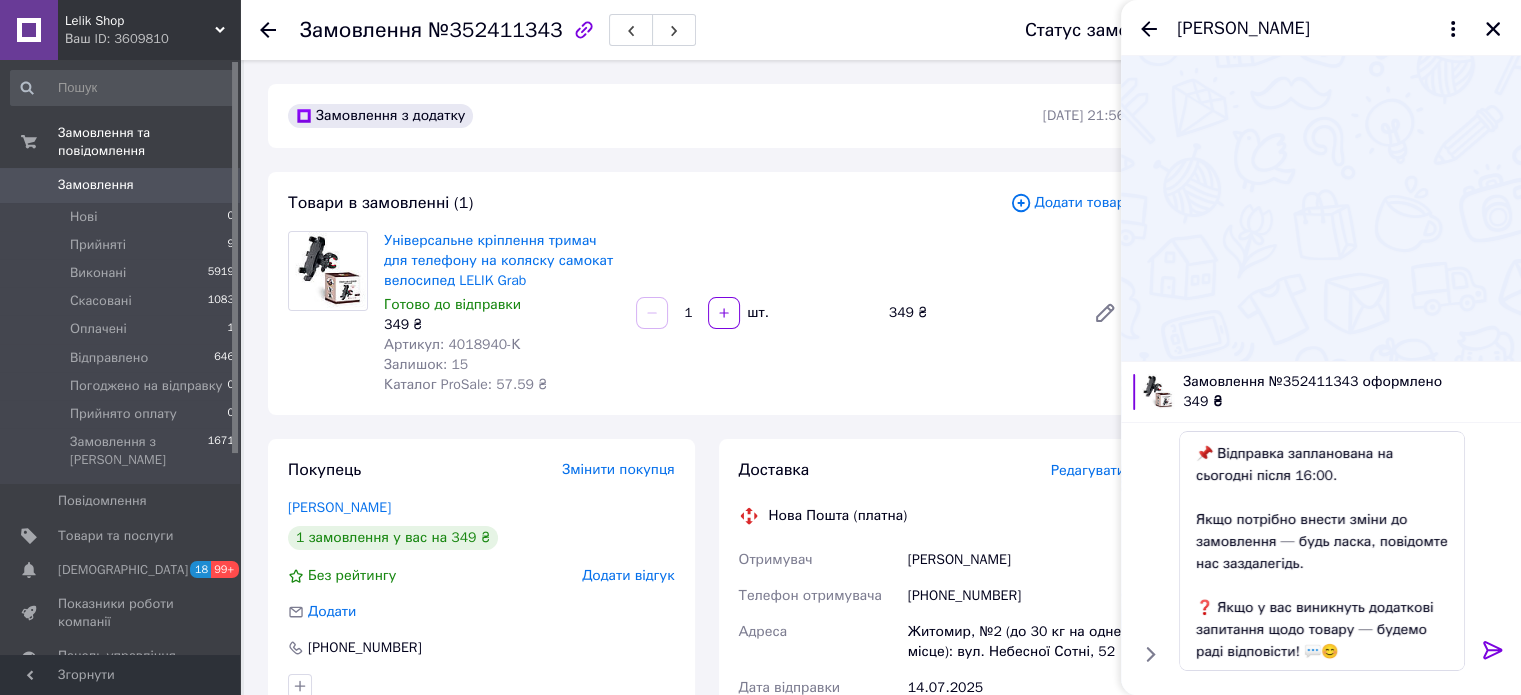 click 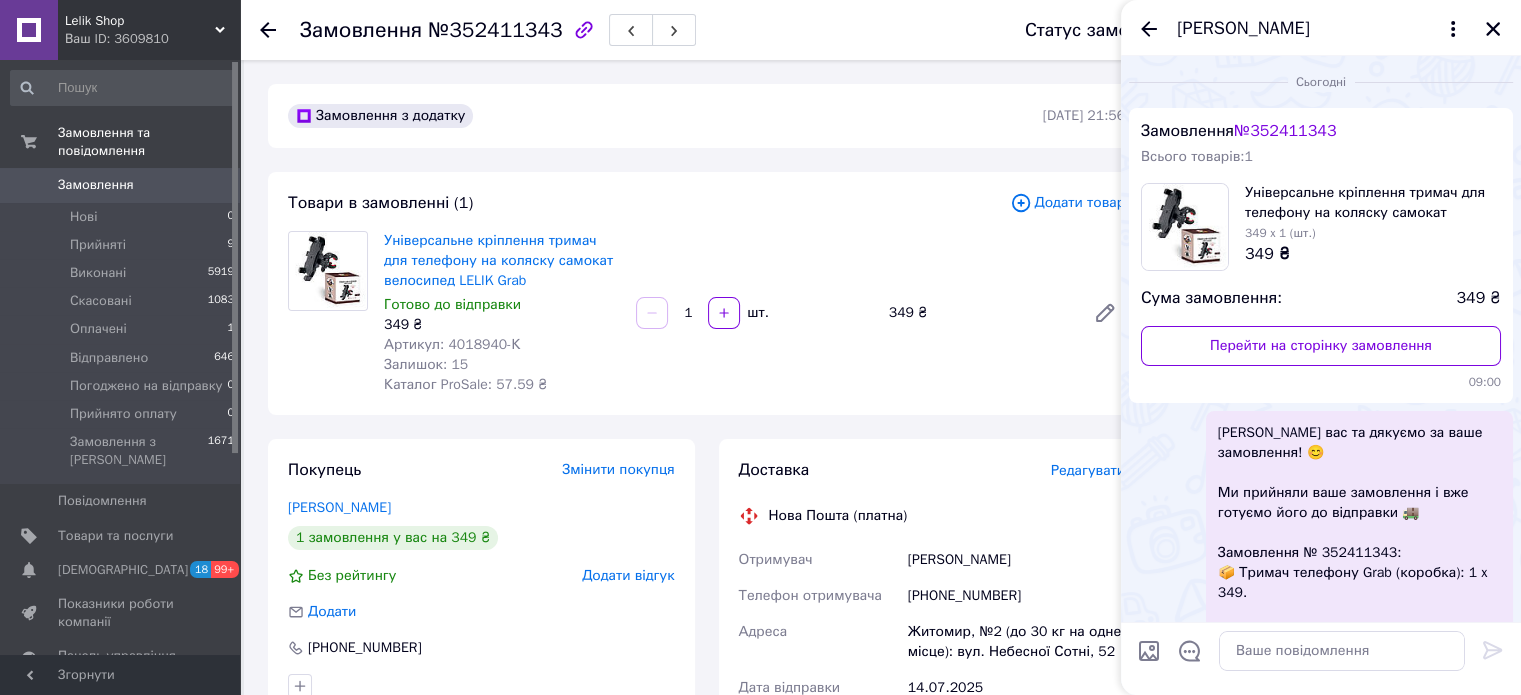 scroll, scrollTop: 0, scrollLeft: 0, axis: both 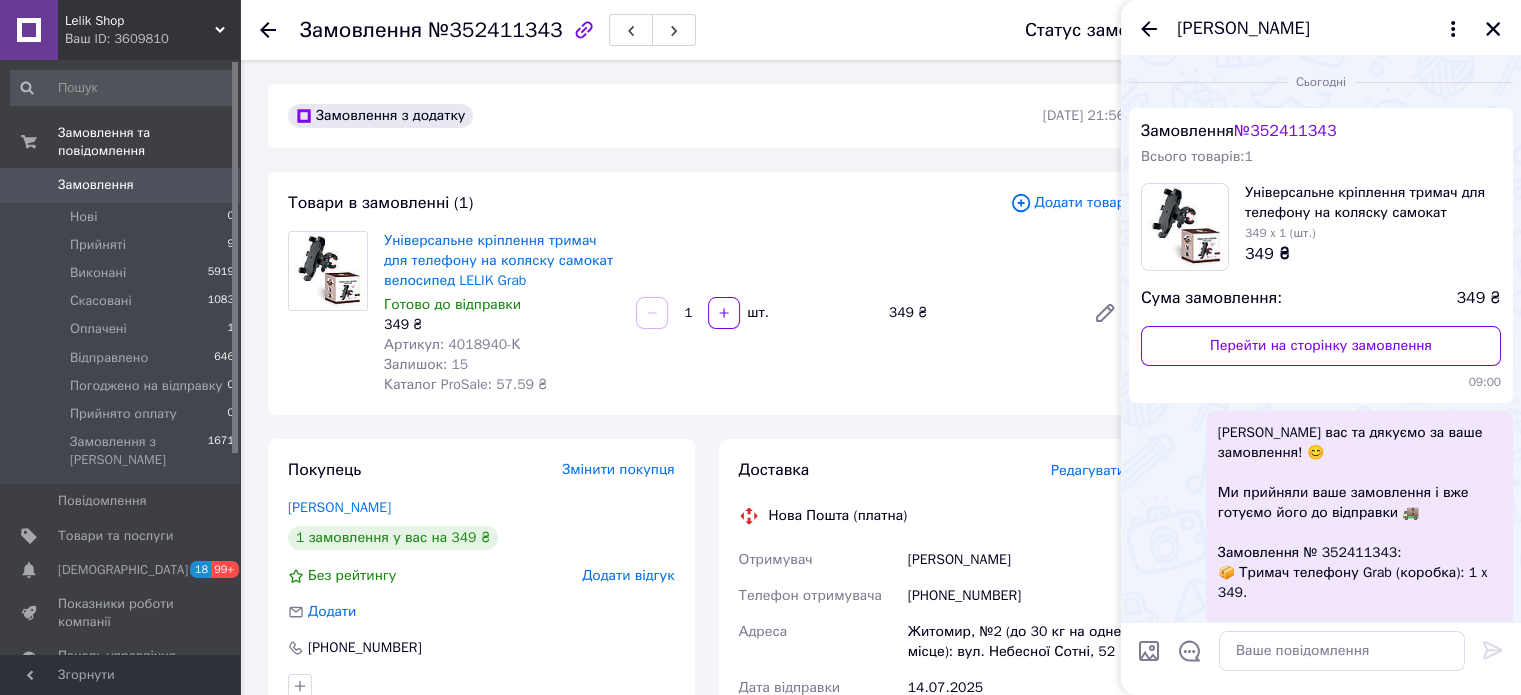click on "Ваш ID: 3609810" at bounding box center [152, 39] 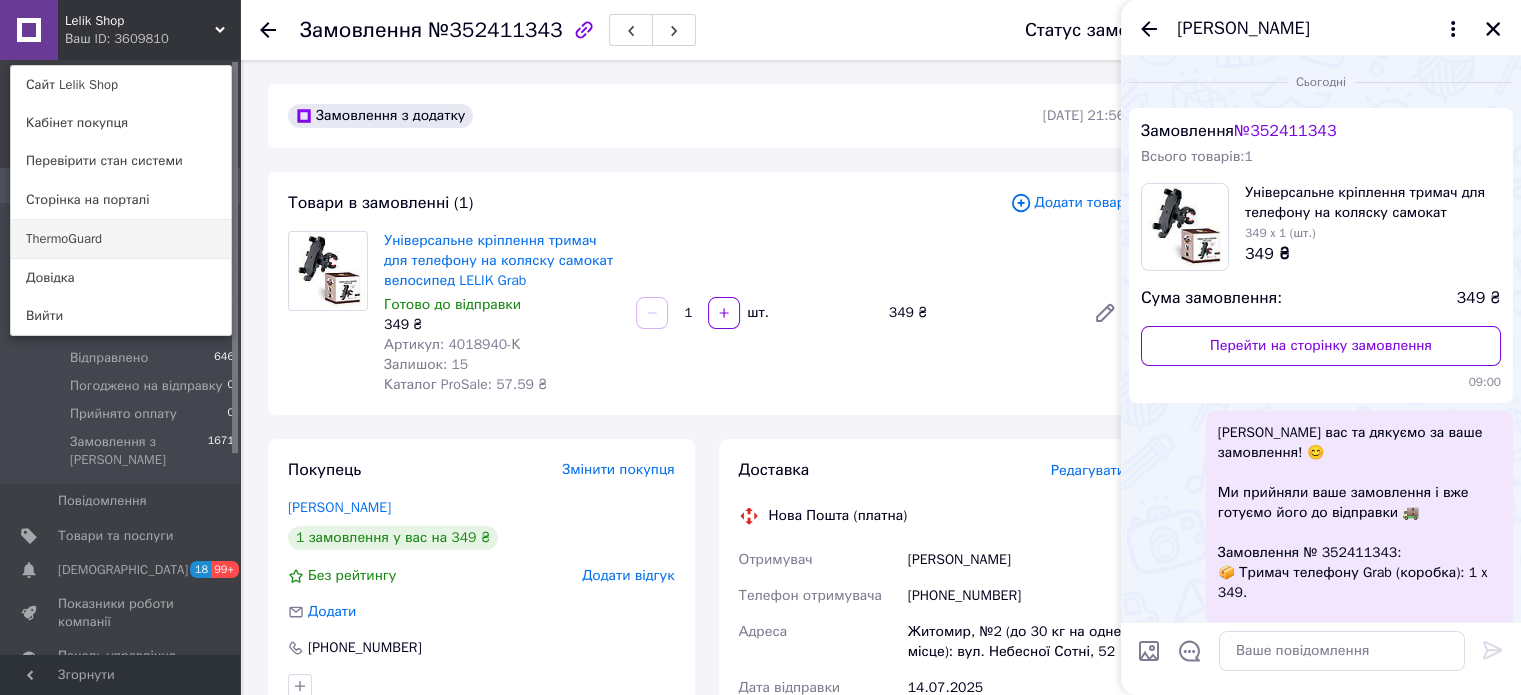 click on "ThermoGuard" at bounding box center (121, 239) 